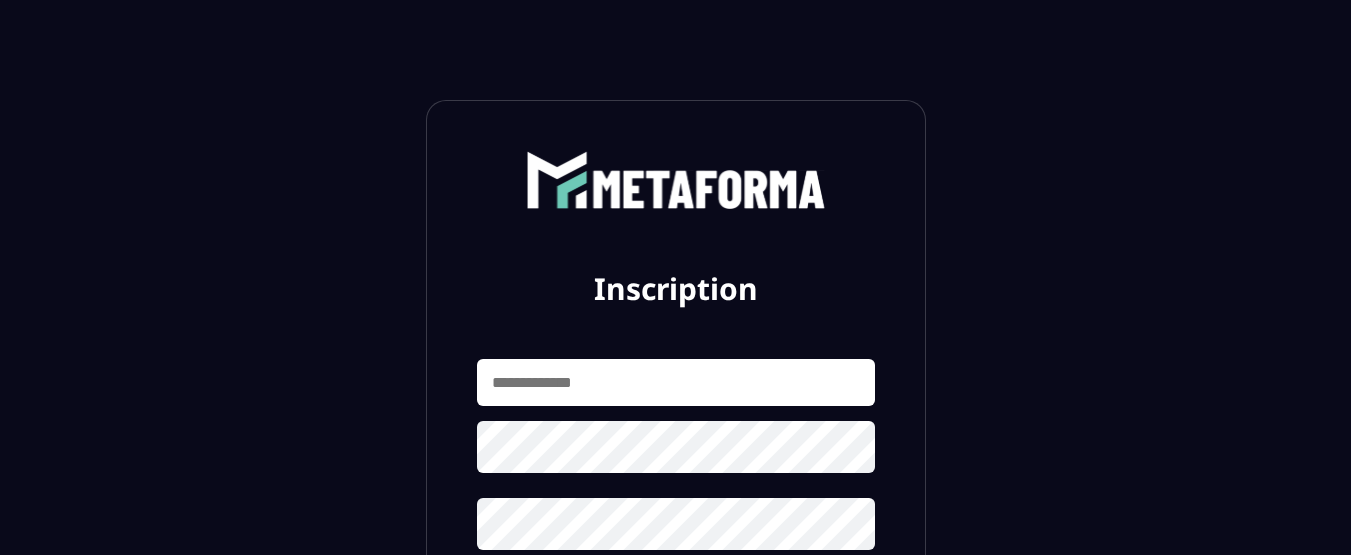 scroll, scrollTop: 0, scrollLeft: 0, axis: both 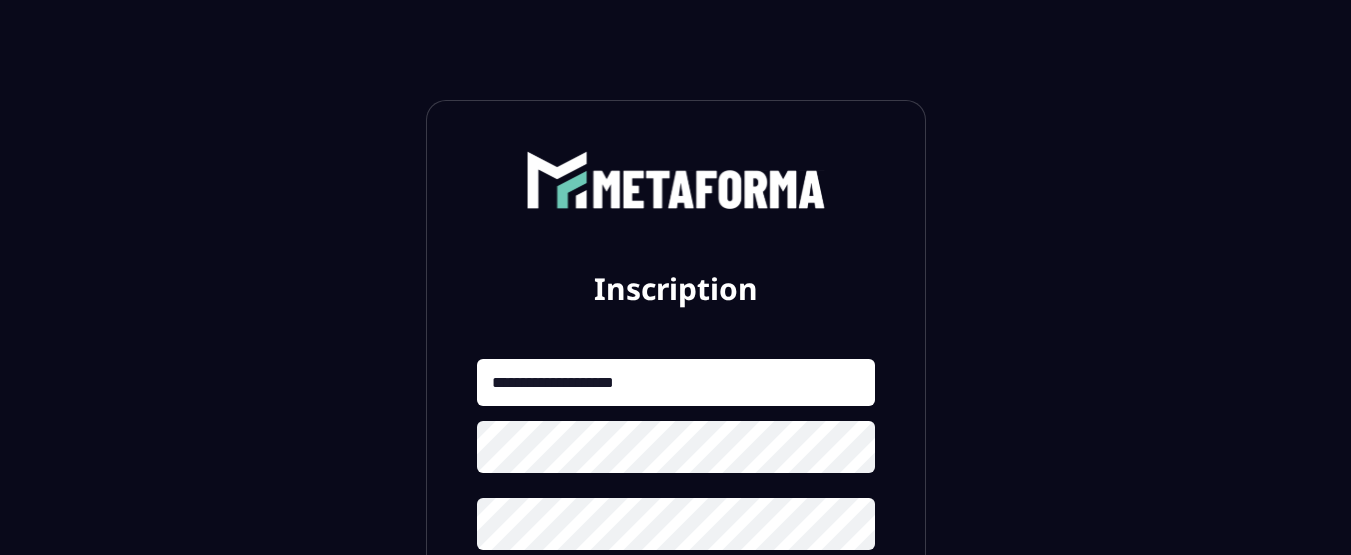 type on "**********" 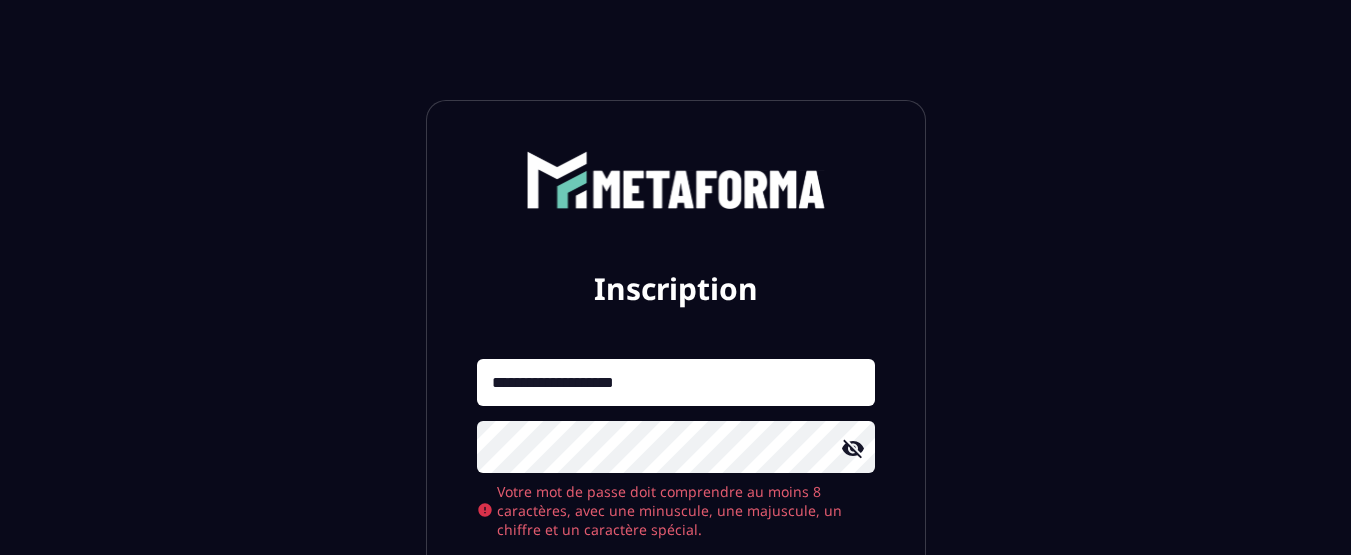 click 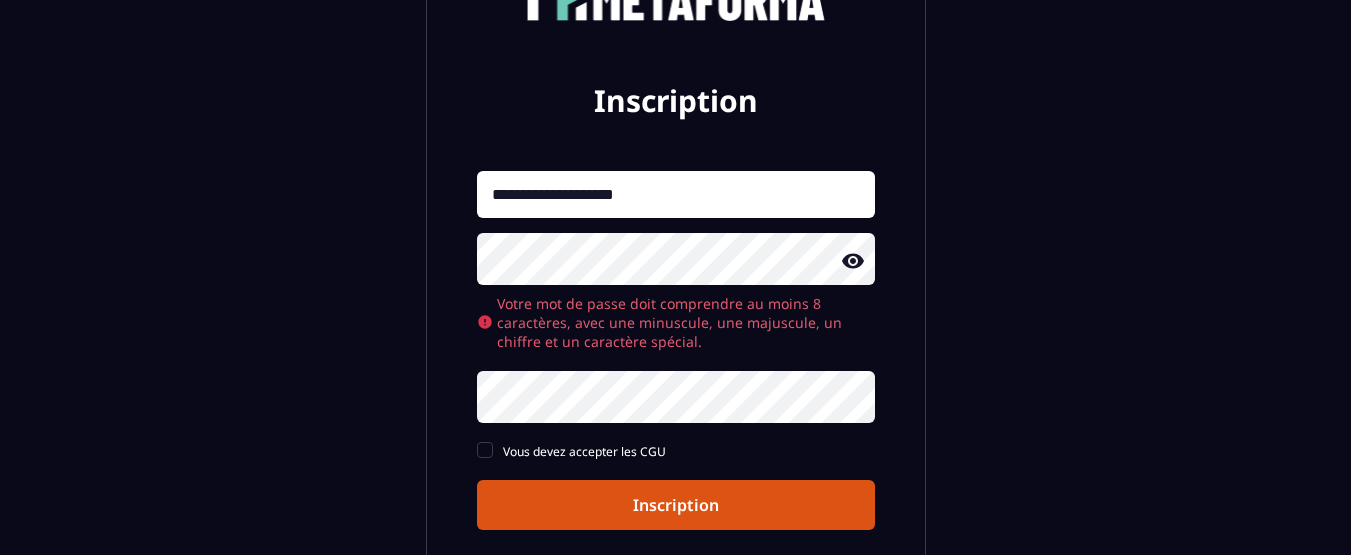 scroll, scrollTop: 186, scrollLeft: 0, axis: vertical 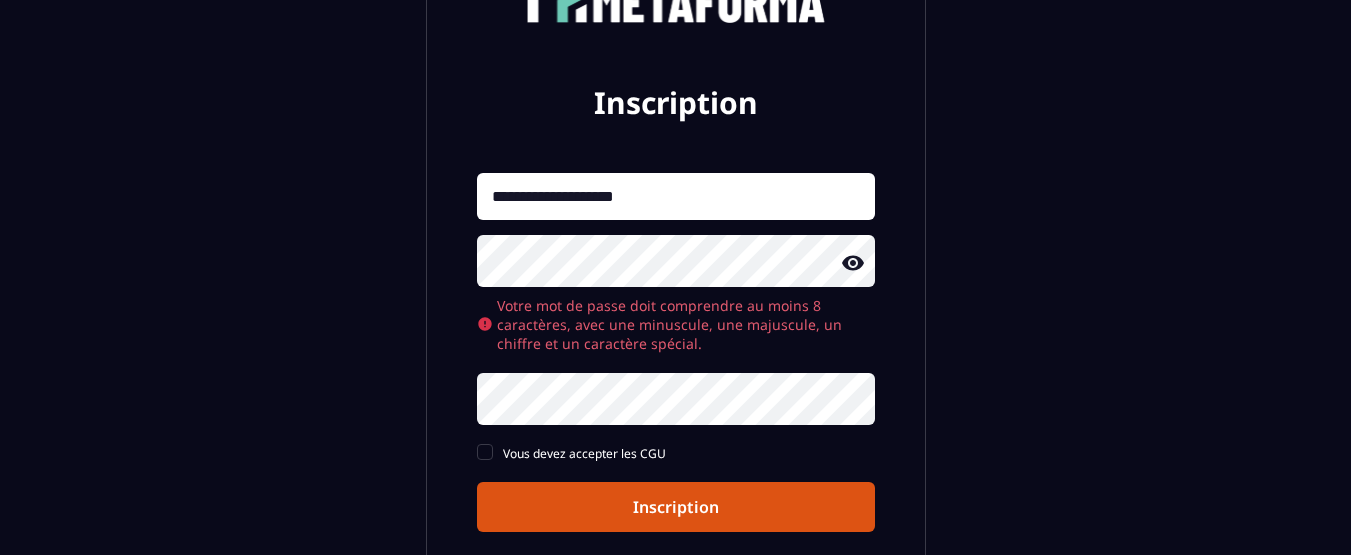 click on "**********" at bounding box center [676, 337] 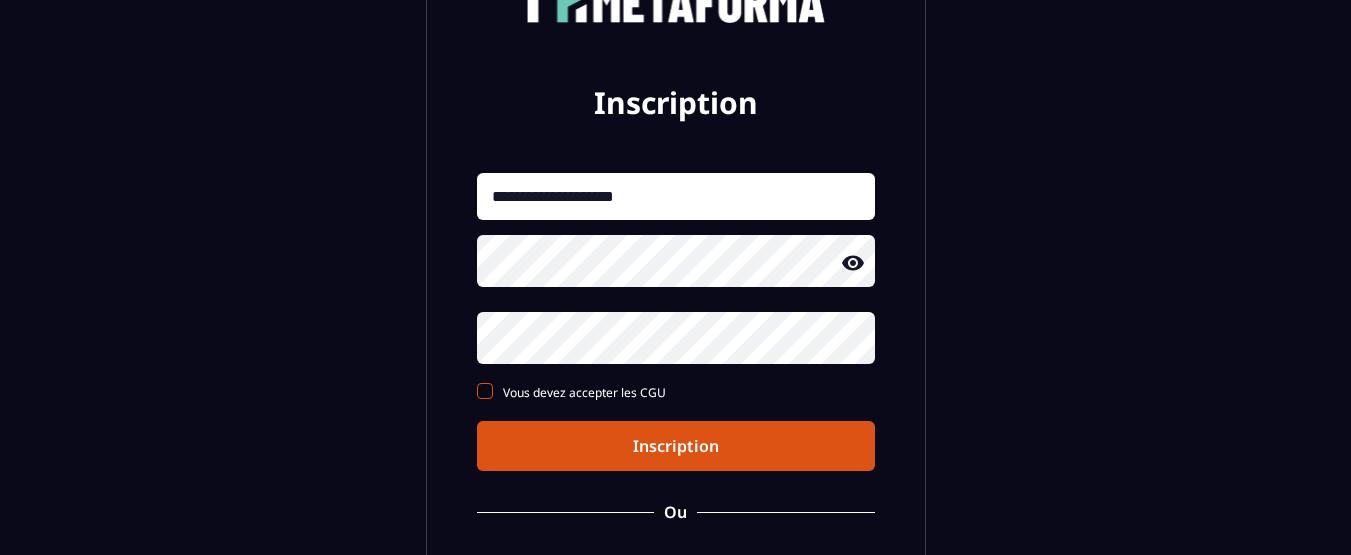 click on "**********" at bounding box center (676, 322) 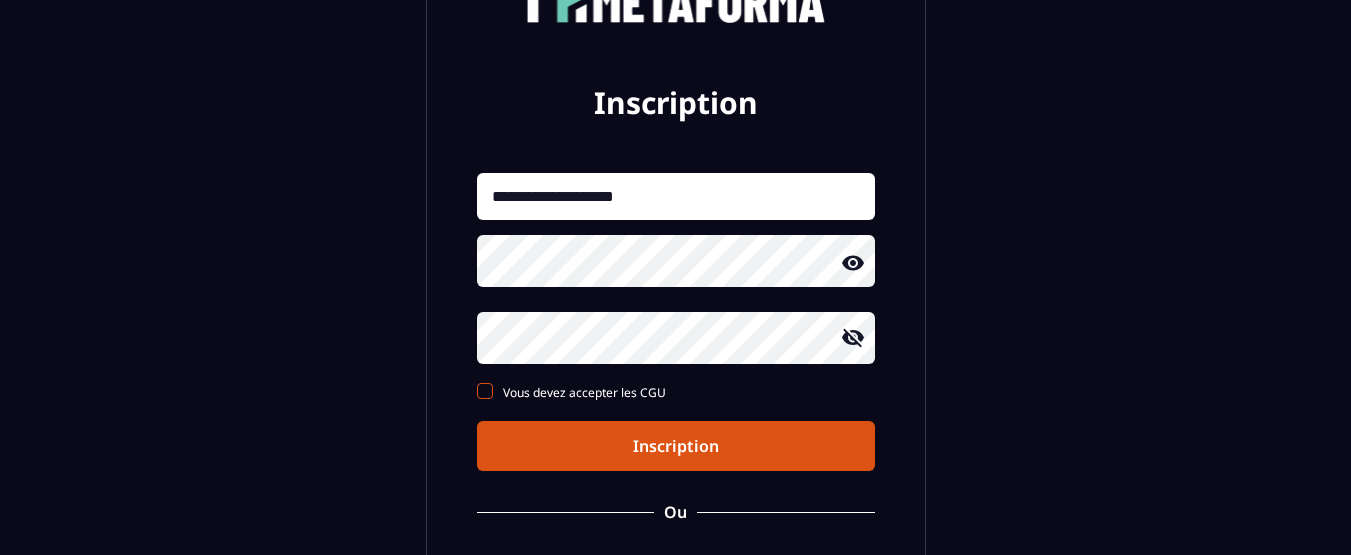 click on "Vous devez accepter les CGU" at bounding box center [584, 392] 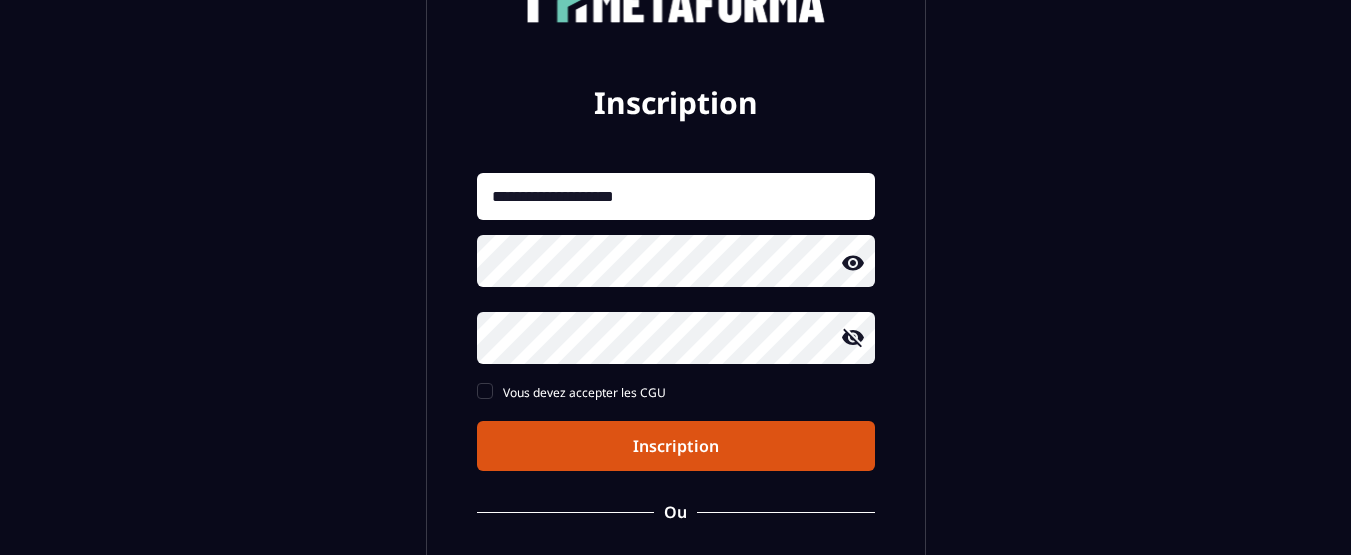 click 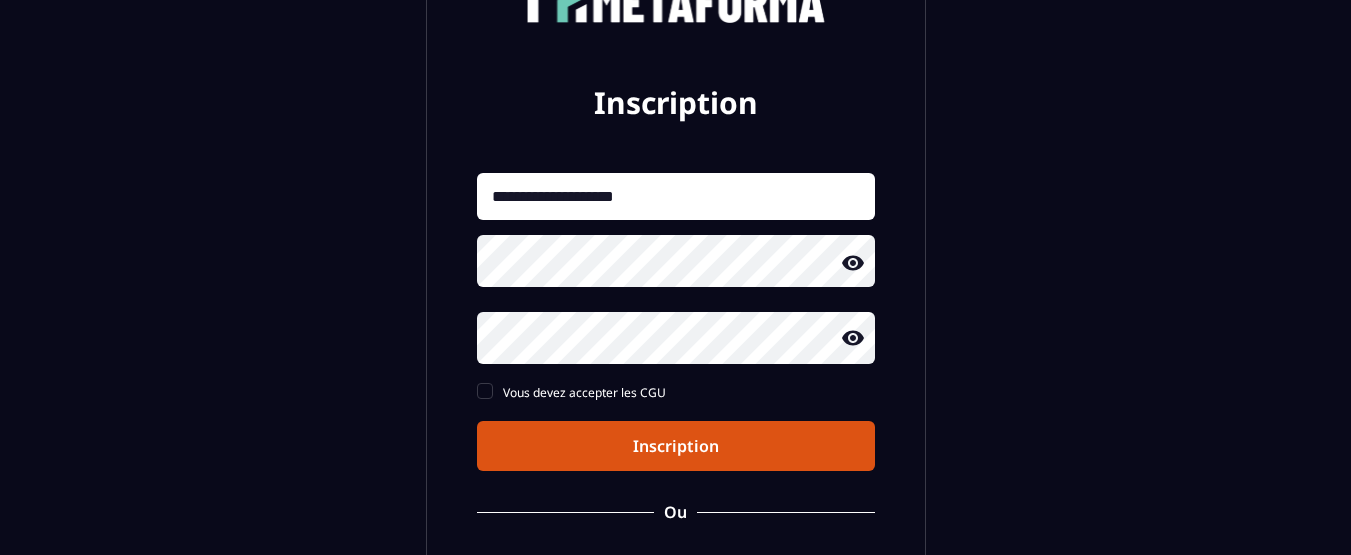 click on "Inscription" at bounding box center (676, 446) 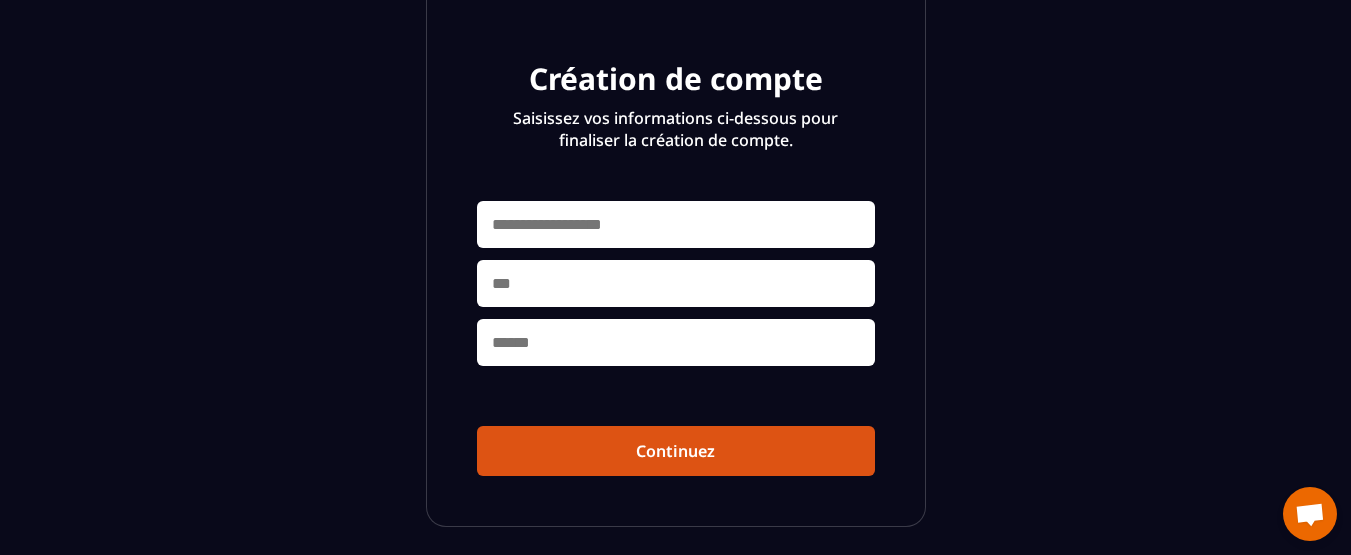 click at bounding box center [676, 224] 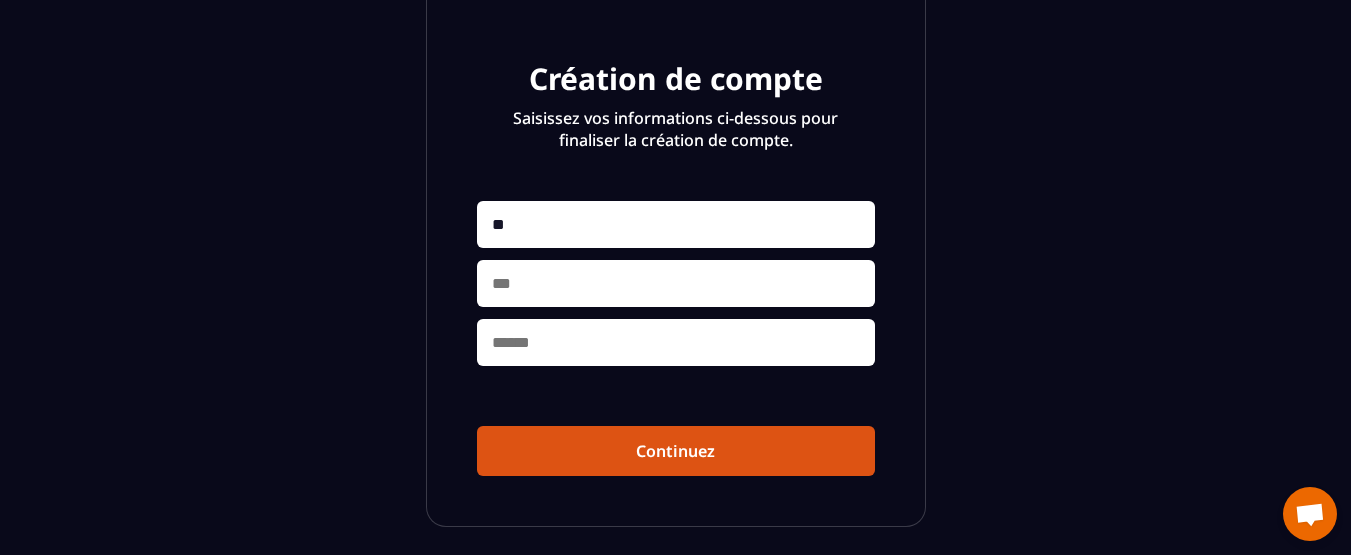 type on "*" 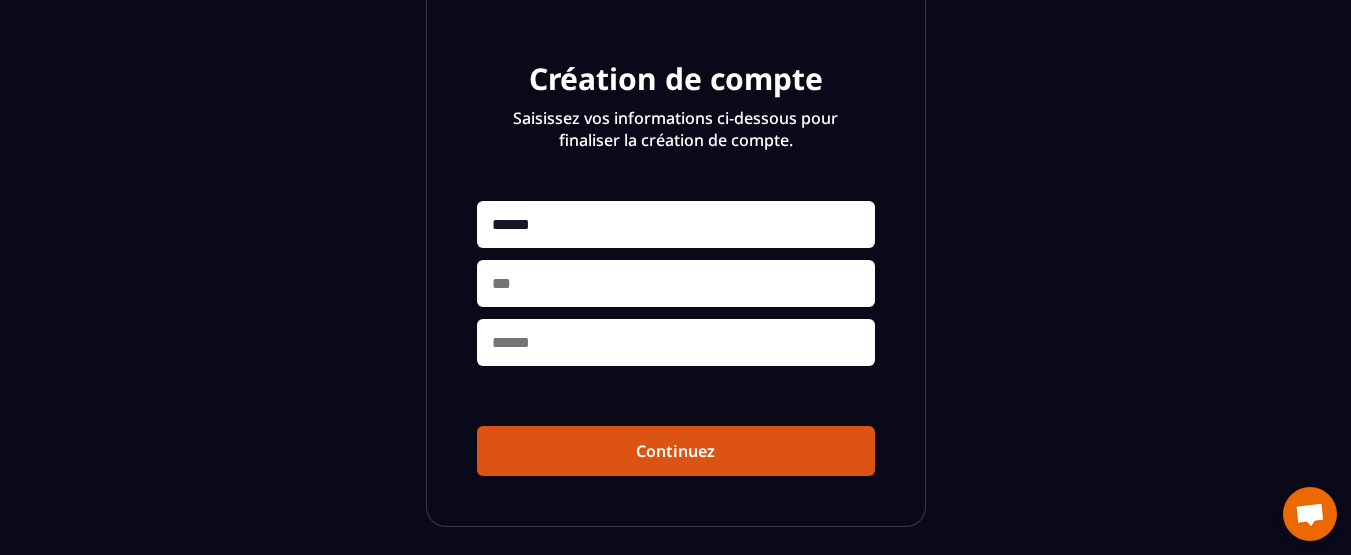 type on "******" 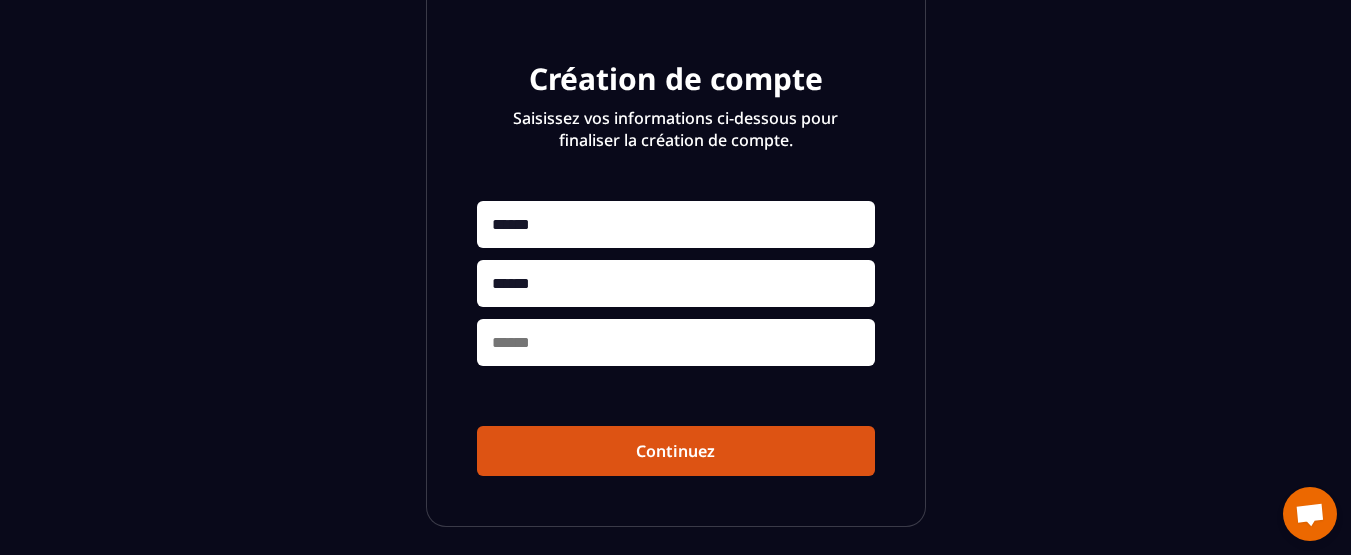 type on "******" 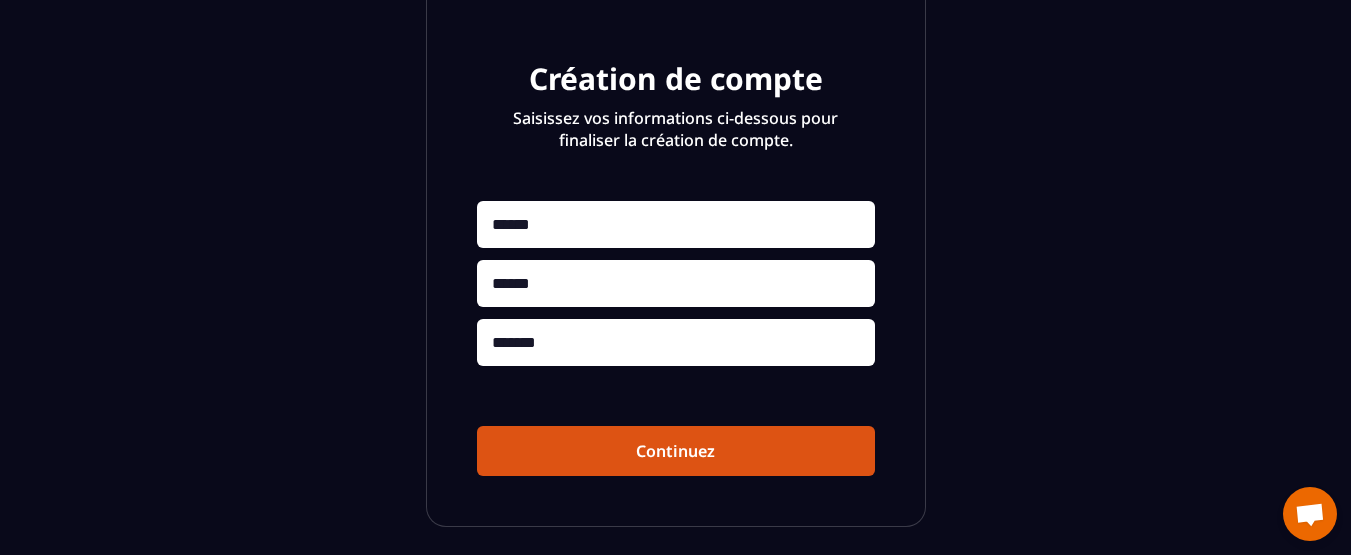type on "*******" 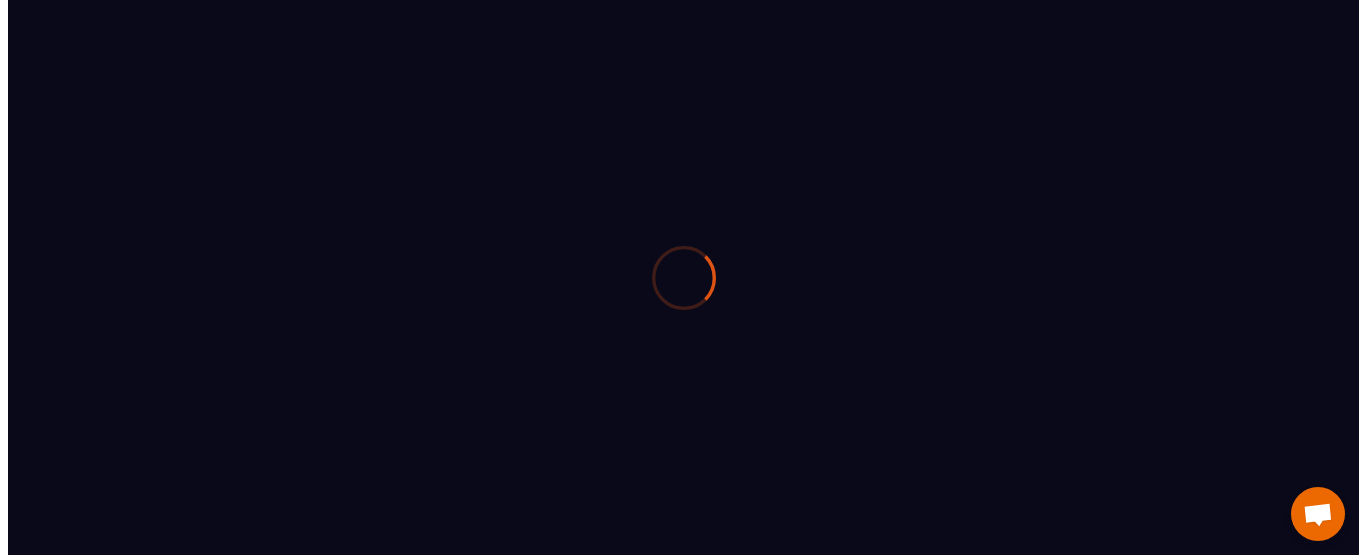 scroll, scrollTop: 0, scrollLeft: 0, axis: both 